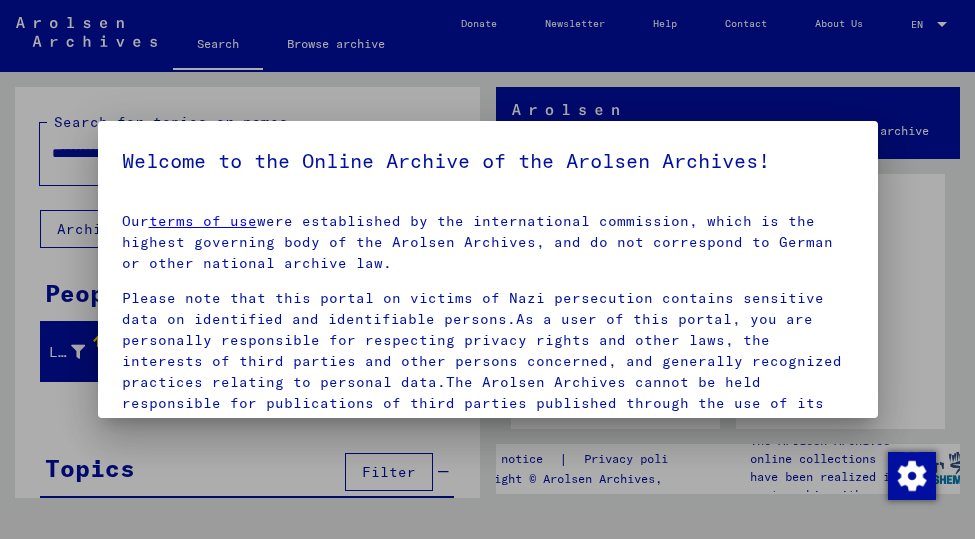 scroll, scrollTop: 0, scrollLeft: 0, axis: both 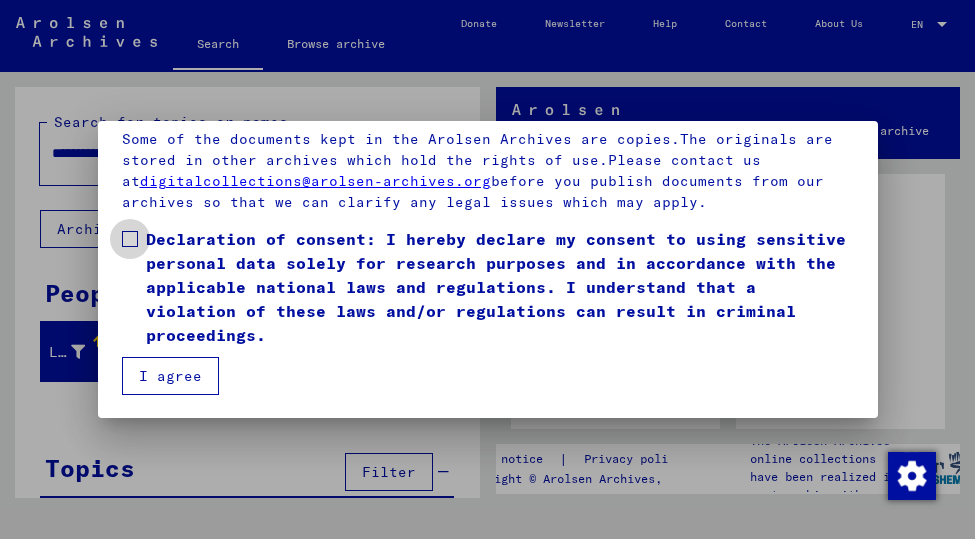 click at bounding box center (130, 239) 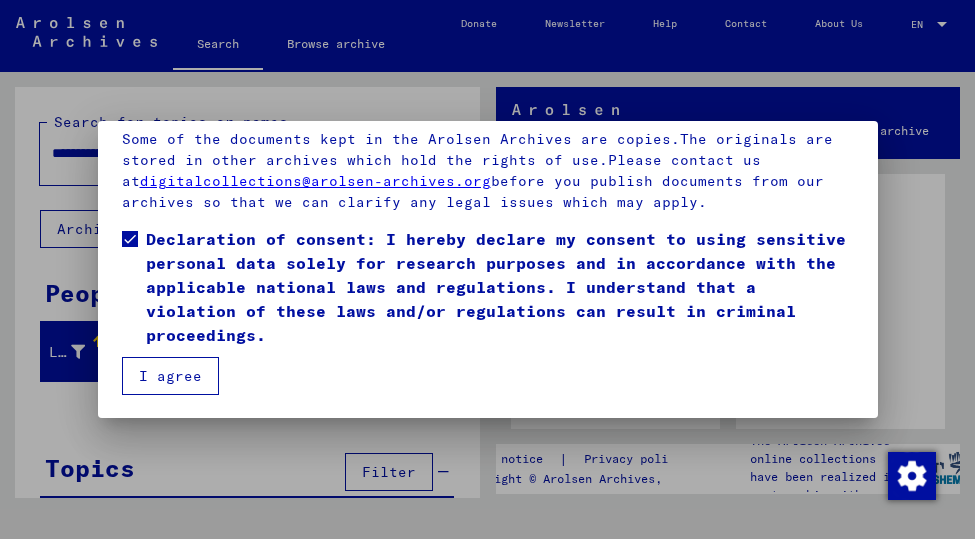 click on "I agree" at bounding box center [170, 376] 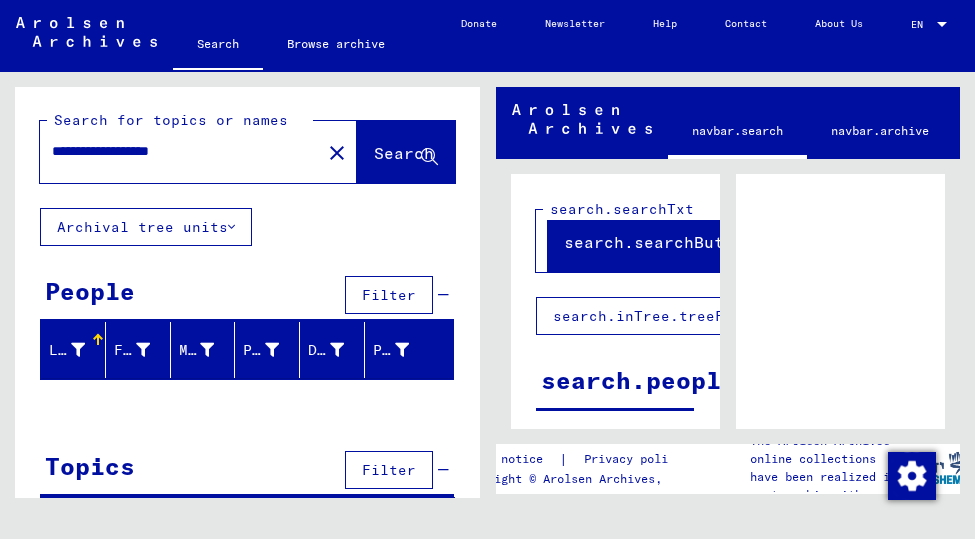 scroll, scrollTop: 0, scrollLeft: 0, axis: both 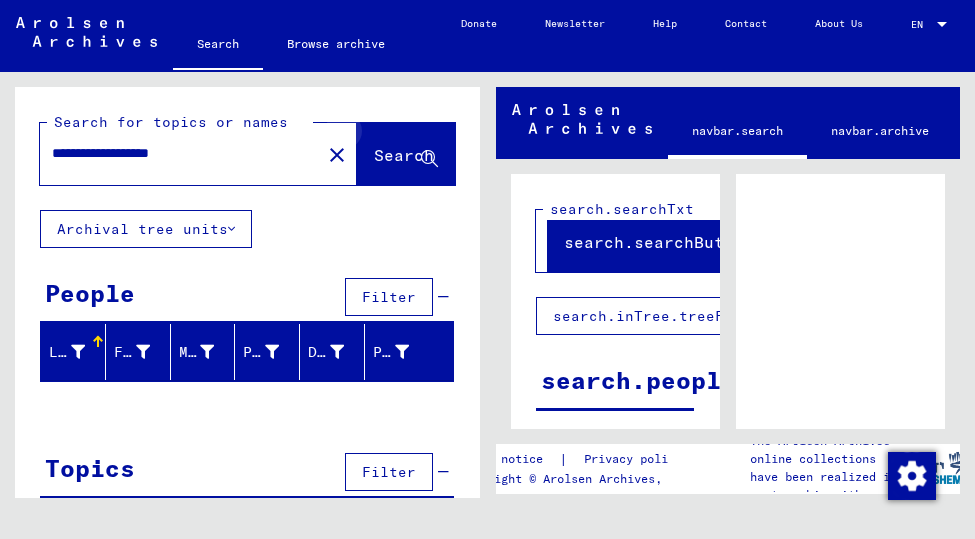 click 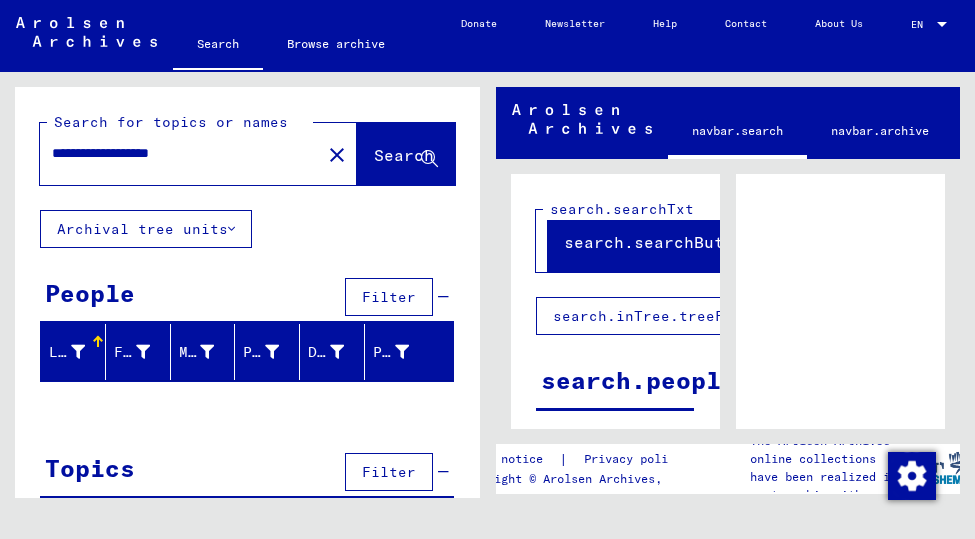 click 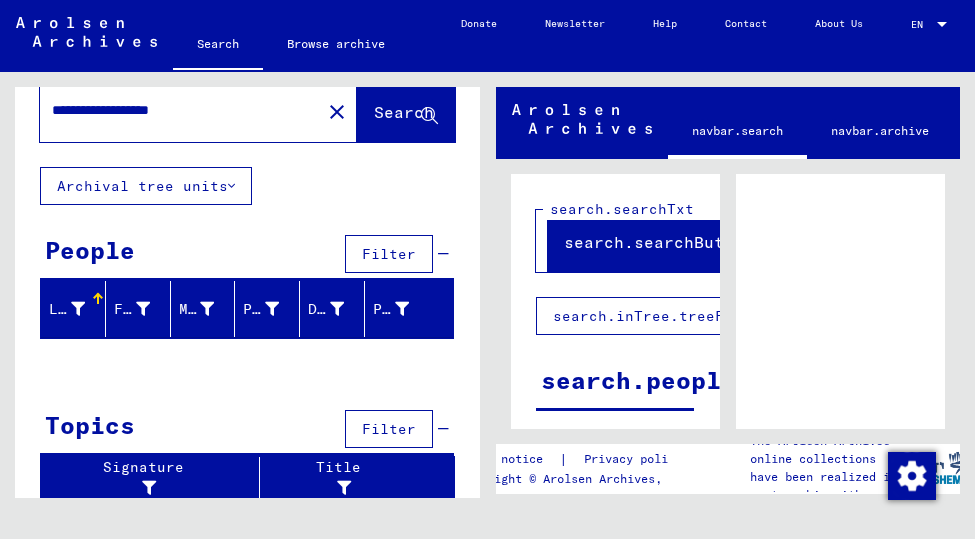 click on "Filter" at bounding box center (389, 254) 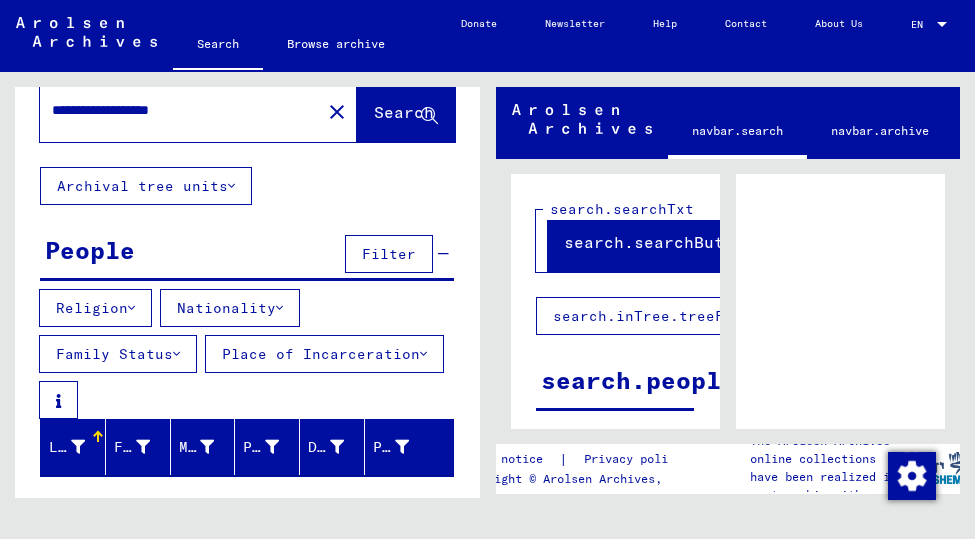 click on "Religion" at bounding box center [95, 308] 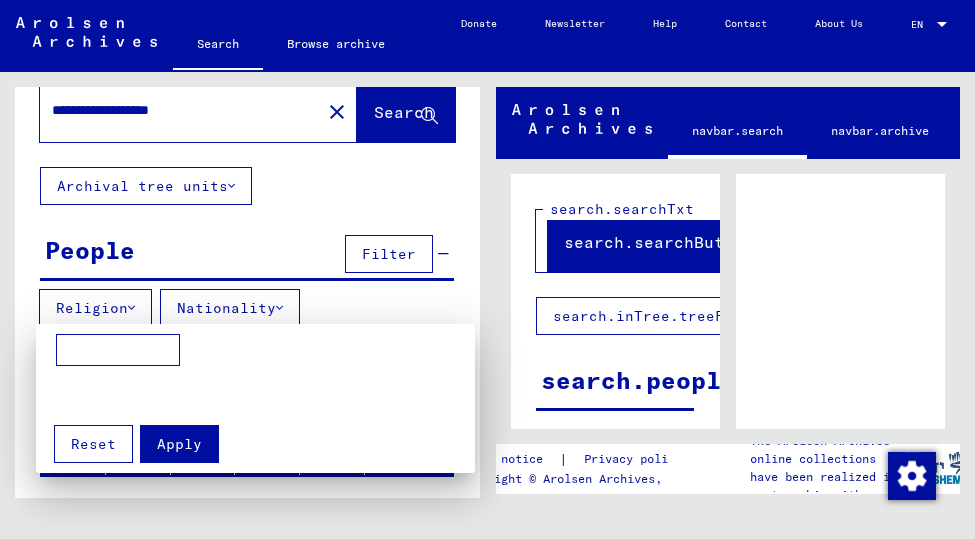 scroll, scrollTop: 0, scrollLeft: 20, axis: horizontal 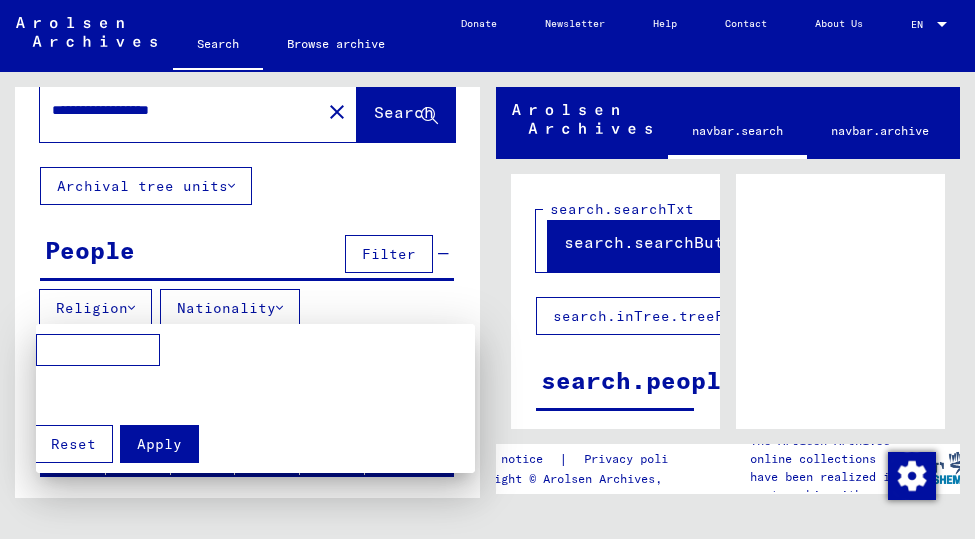 drag, startPoint x: 468, startPoint y: 309, endPoint x: 475, endPoint y: 246, distance: 63.387695 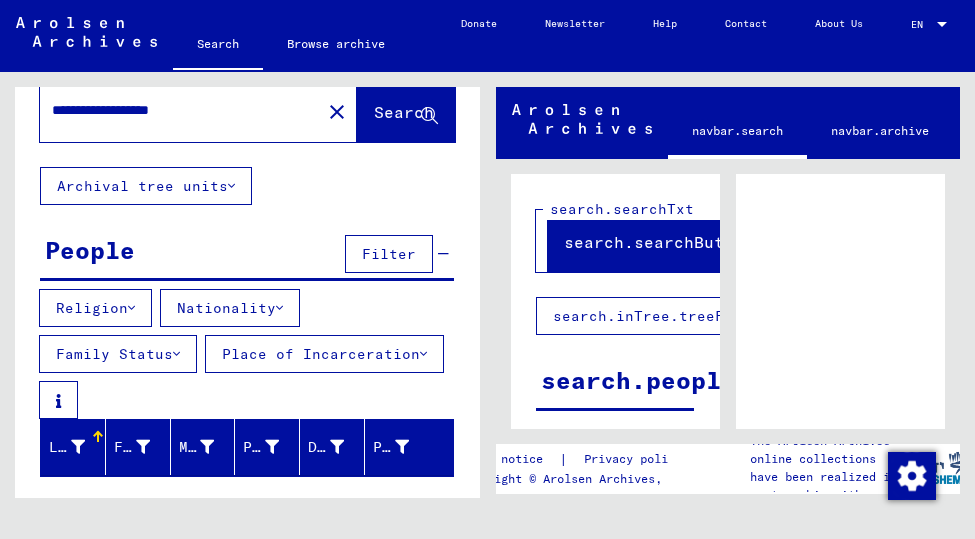 scroll, scrollTop: 0, scrollLeft: 0, axis: both 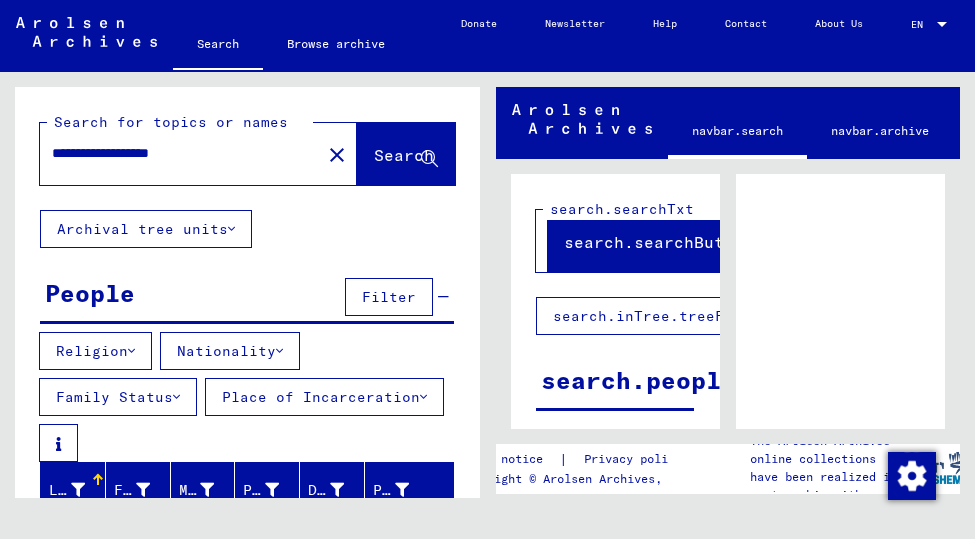 click on "Religion" at bounding box center [95, 351] 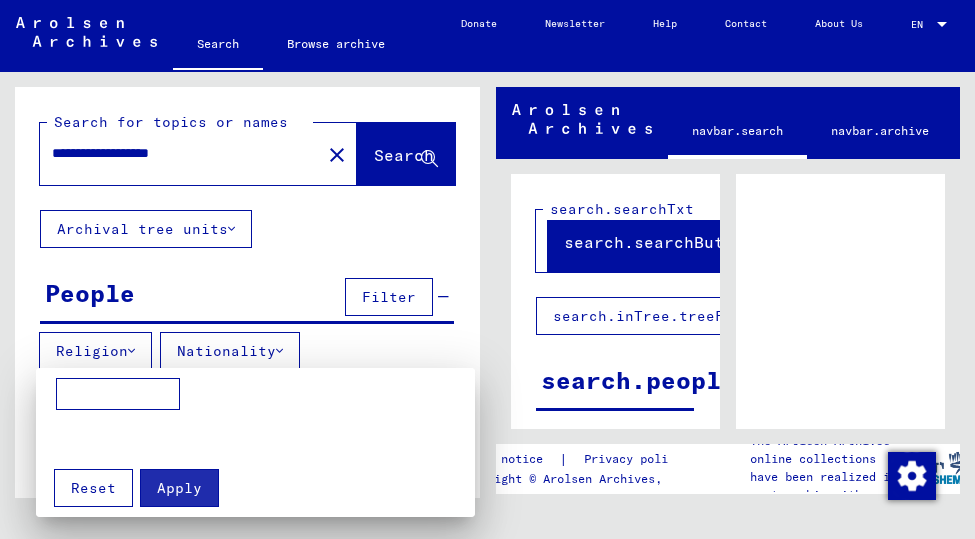 click at bounding box center (487, 269) 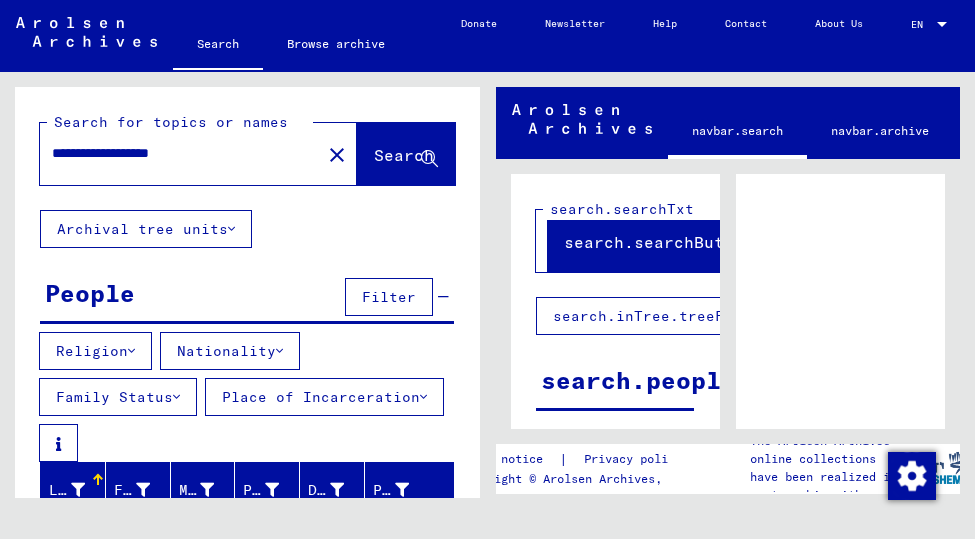 click on "Nationality" at bounding box center (230, 351) 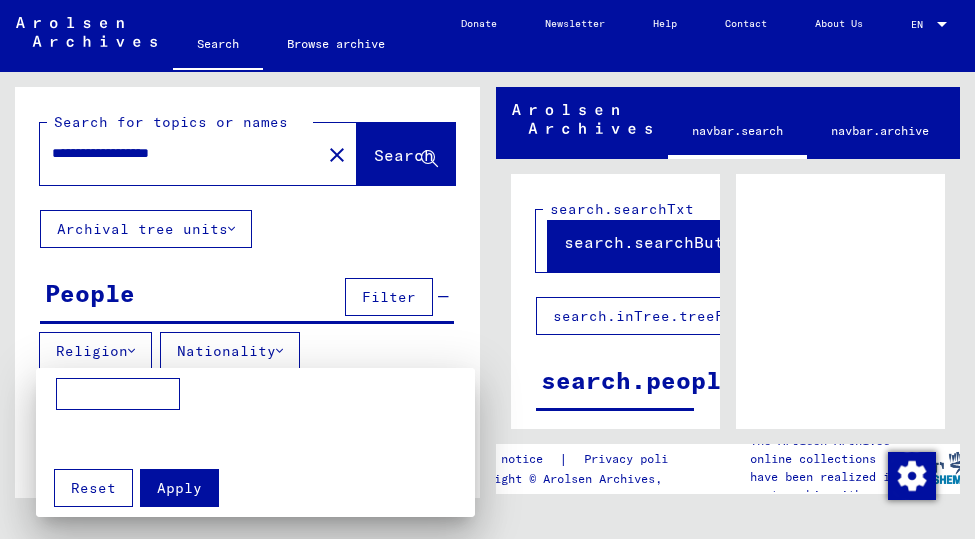 click at bounding box center [118, 394] 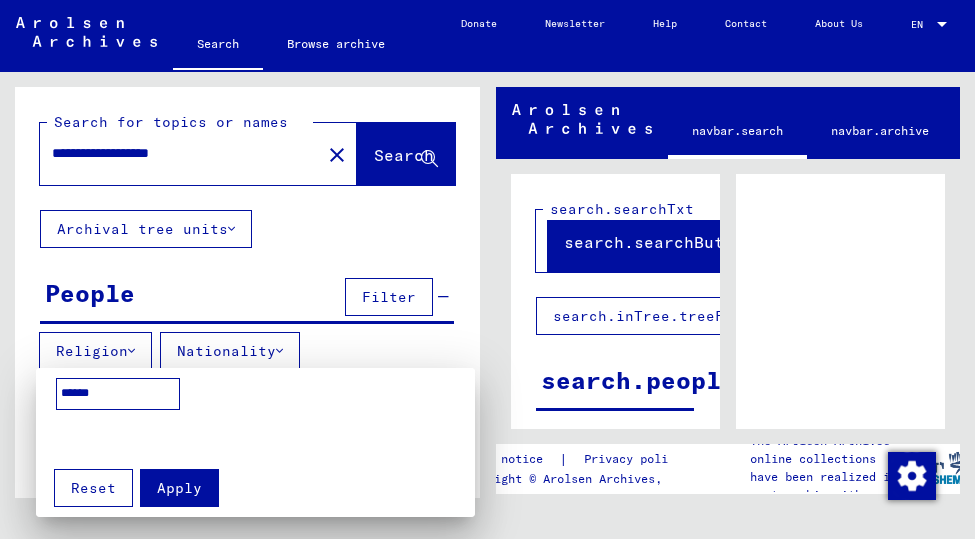 type on "******" 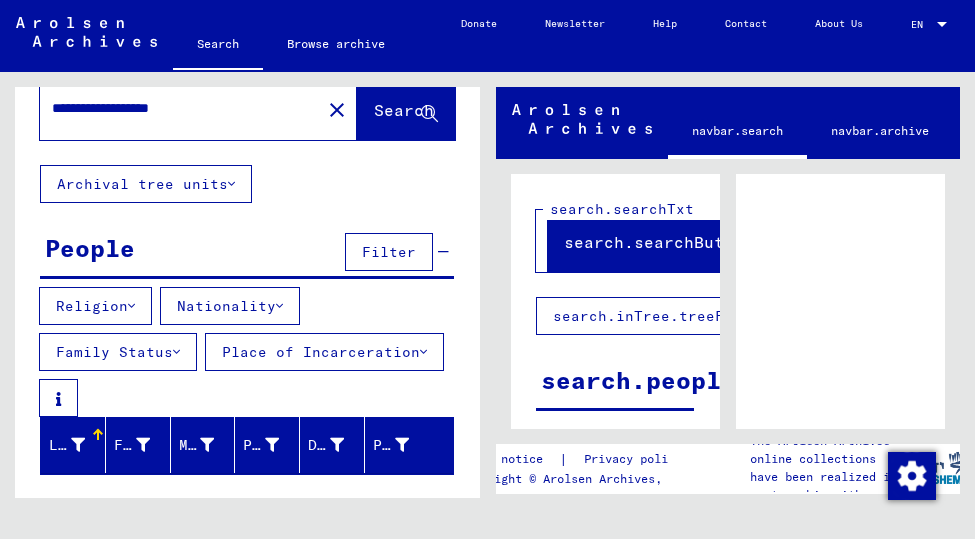 scroll, scrollTop: 0, scrollLeft: 0, axis: both 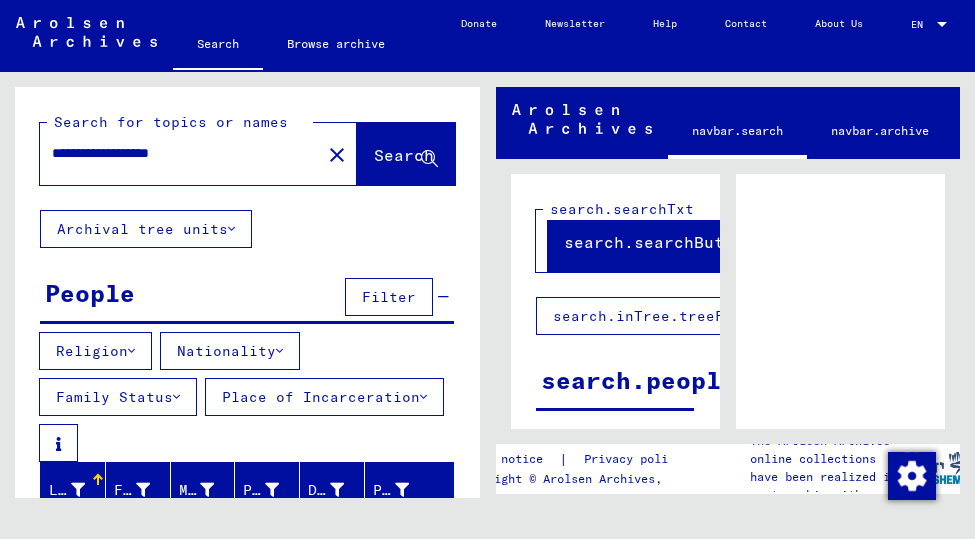 click on "**********" at bounding box center (180, 153) 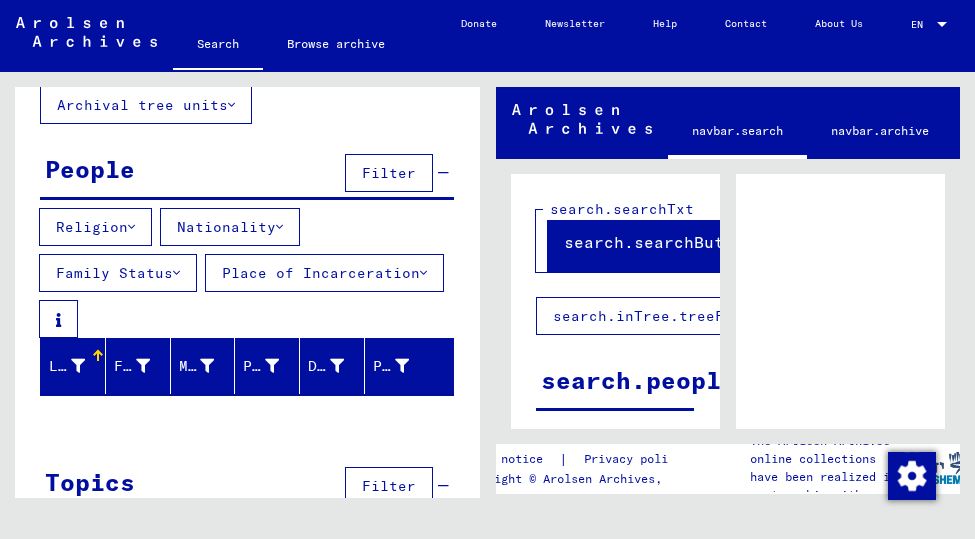 scroll, scrollTop: 0, scrollLeft: 0, axis: both 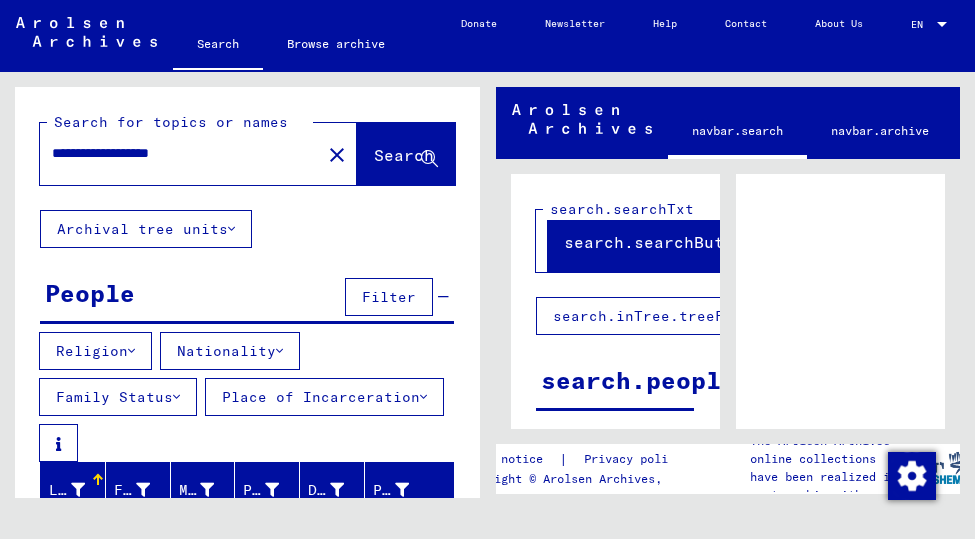 click on "**********" at bounding box center [180, 153] 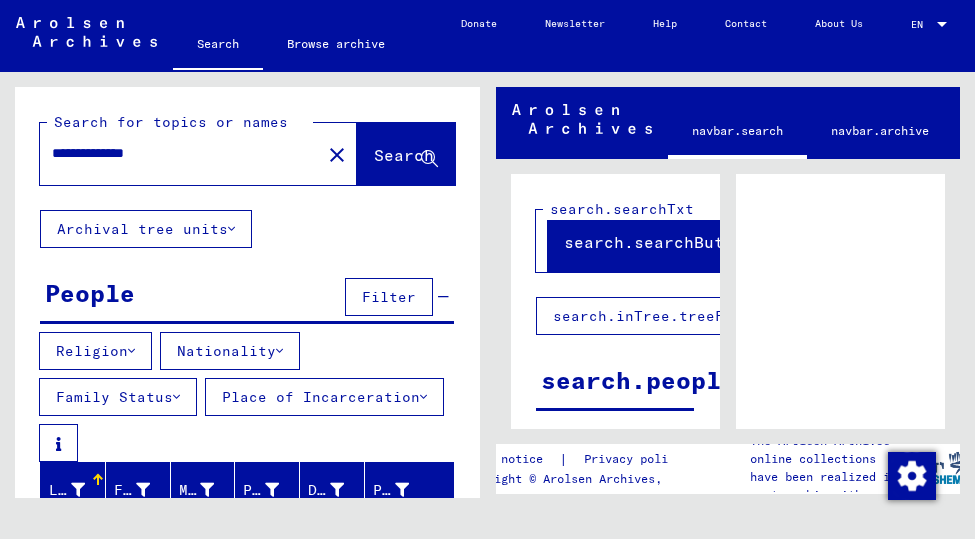 type on "**********" 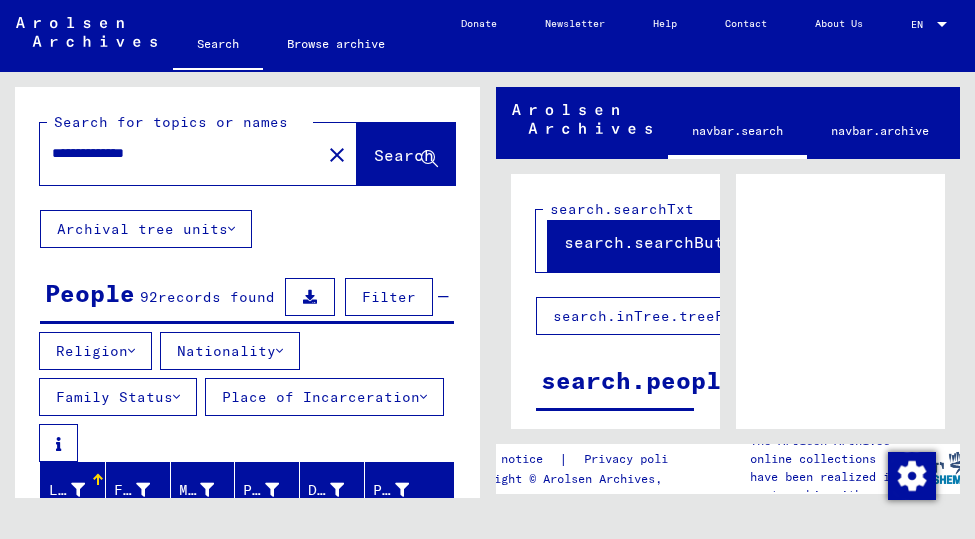scroll, scrollTop: 100, scrollLeft: 0, axis: vertical 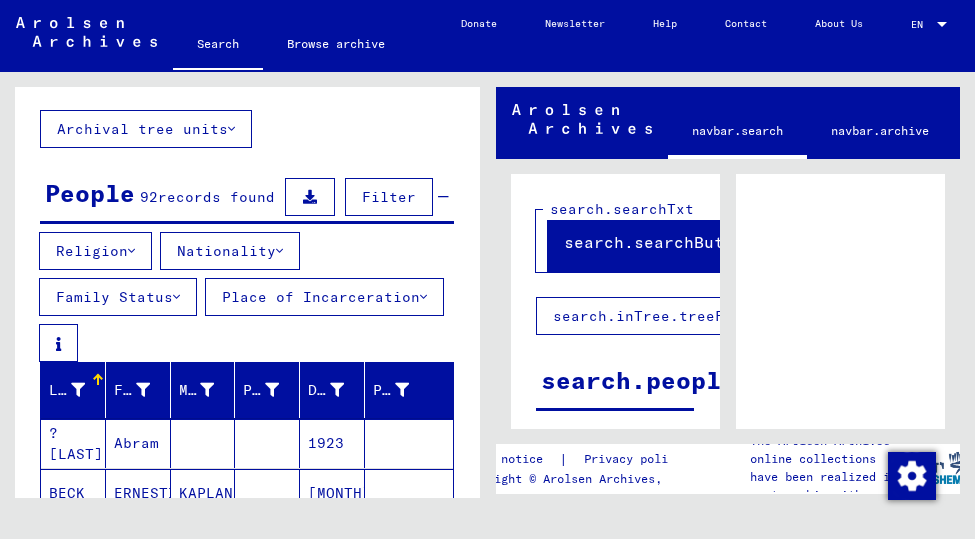 click at bounding box center (131, 251) 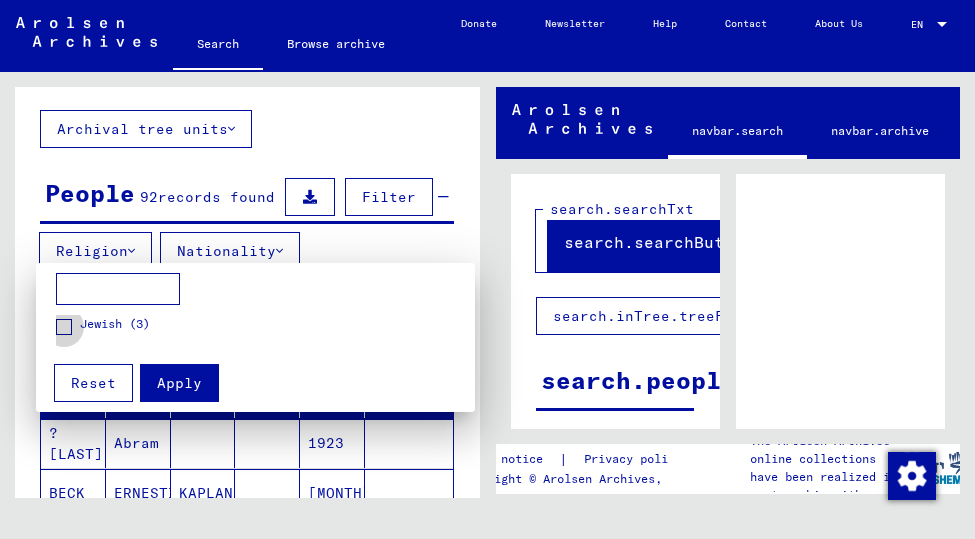 click at bounding box center (64, 327) 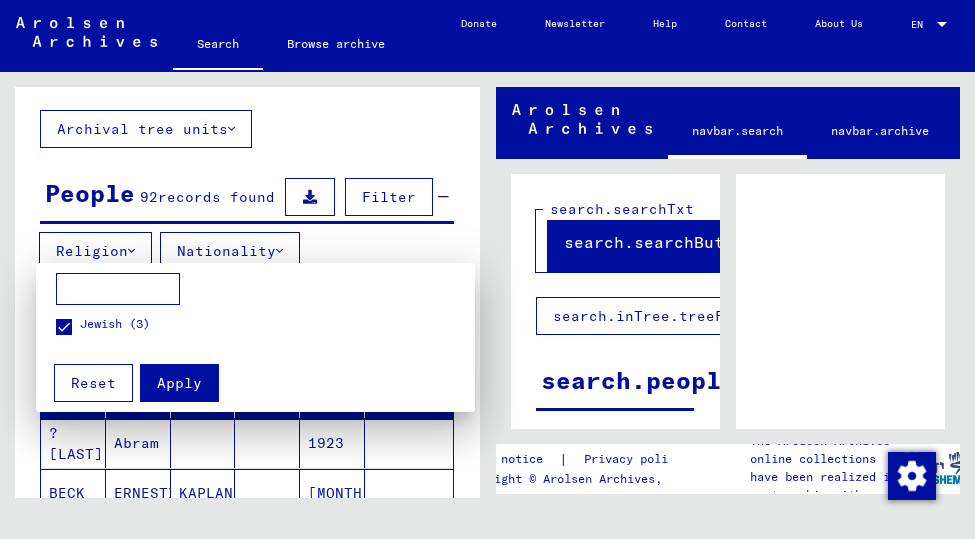 click at bounding box center [487, 269] 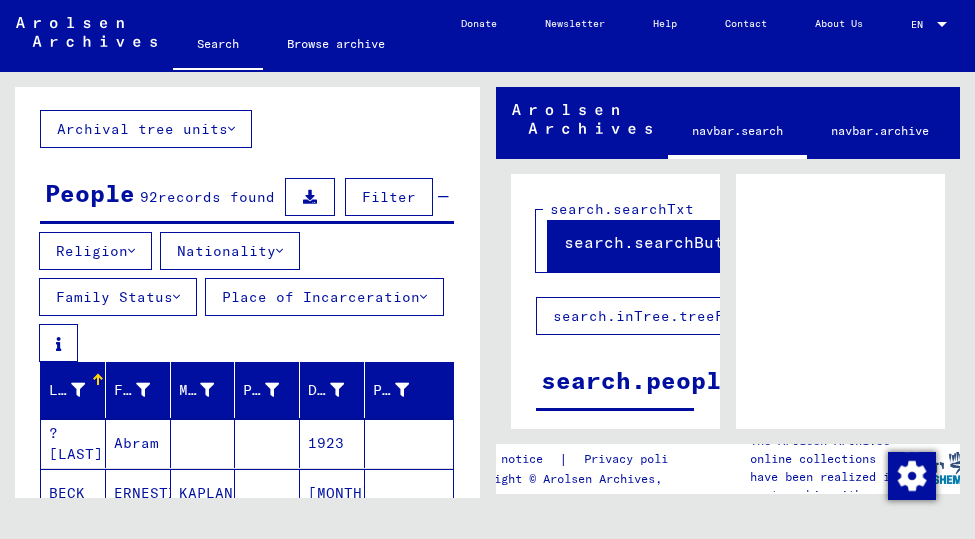 click on "Nationality" at bounding box center [230, 251] 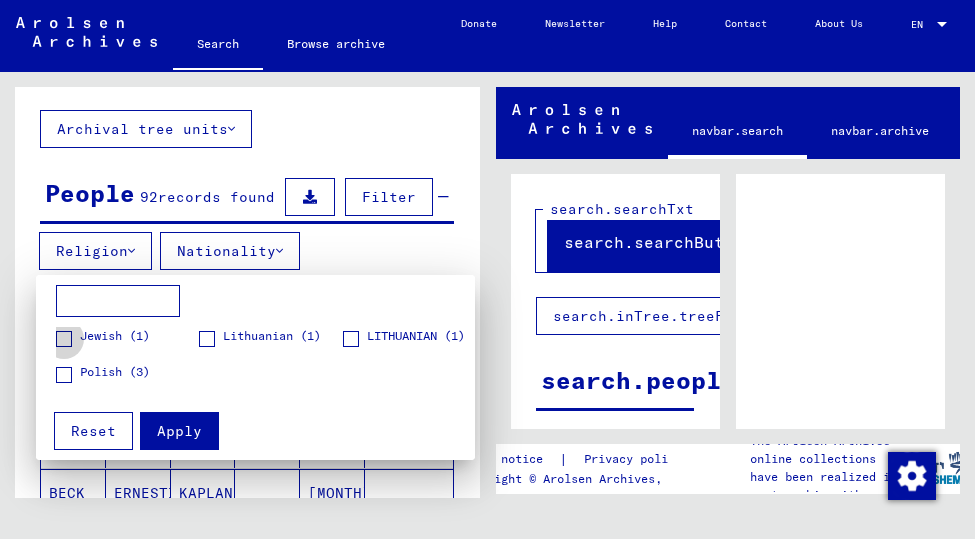 click at bounding box center [64, 339] 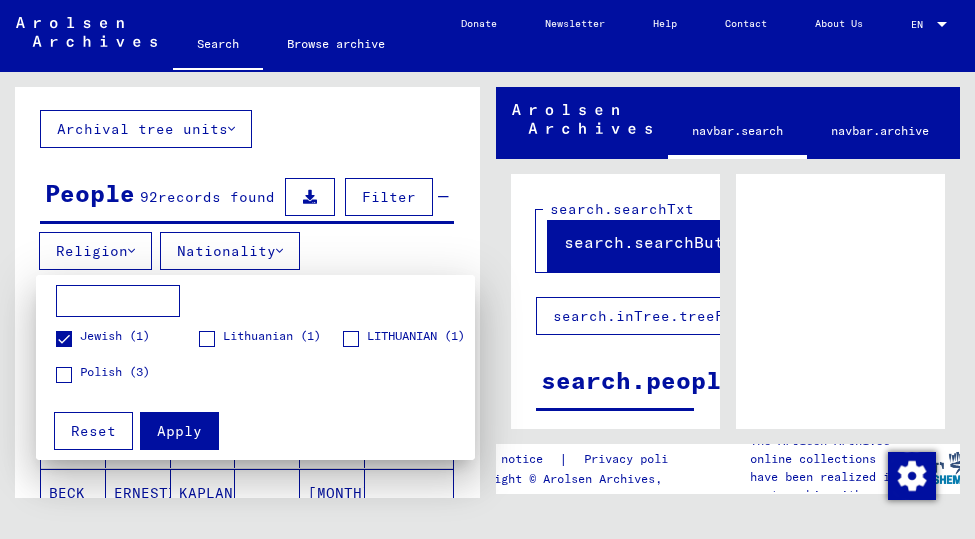 click on "Apply" at bounding box center [179, 431] 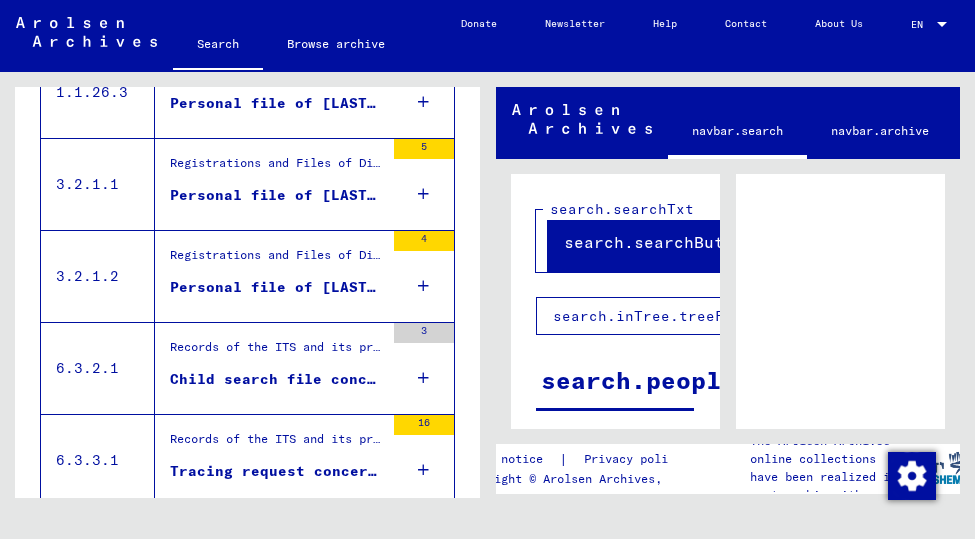 scroll, scrollTop: 826, scrollLeft: 0, axis: vertical 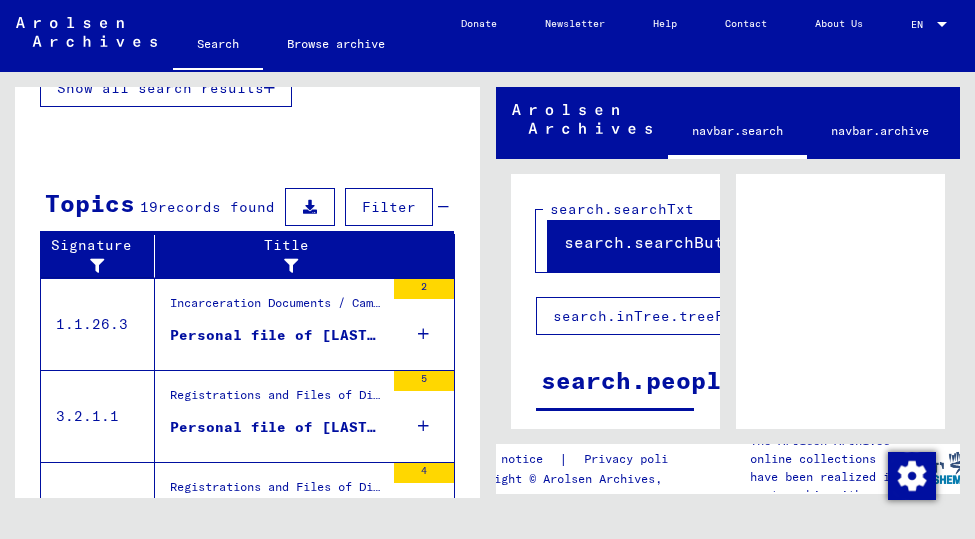 click on "Personal file of [LAST], [FIRST], born on [DAY]-[MONTH]-[YEAR]" at bounding box center [277, 335] 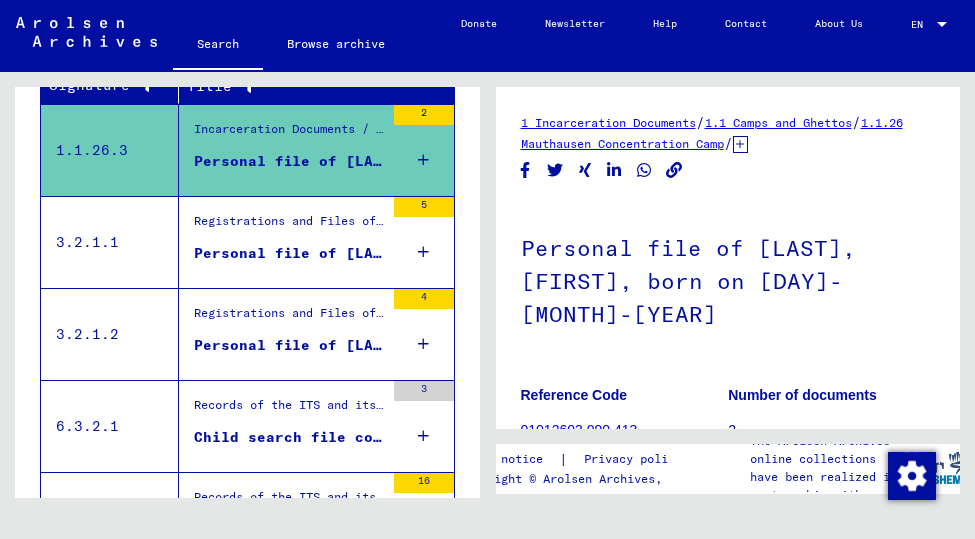 scroll, scrollTop: 0, scrollLeft: 0, axis: both 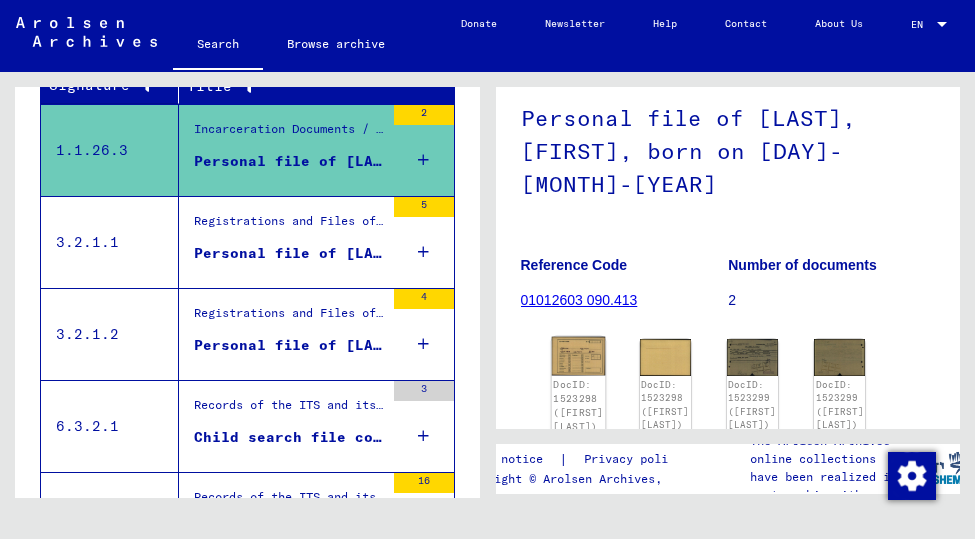 click 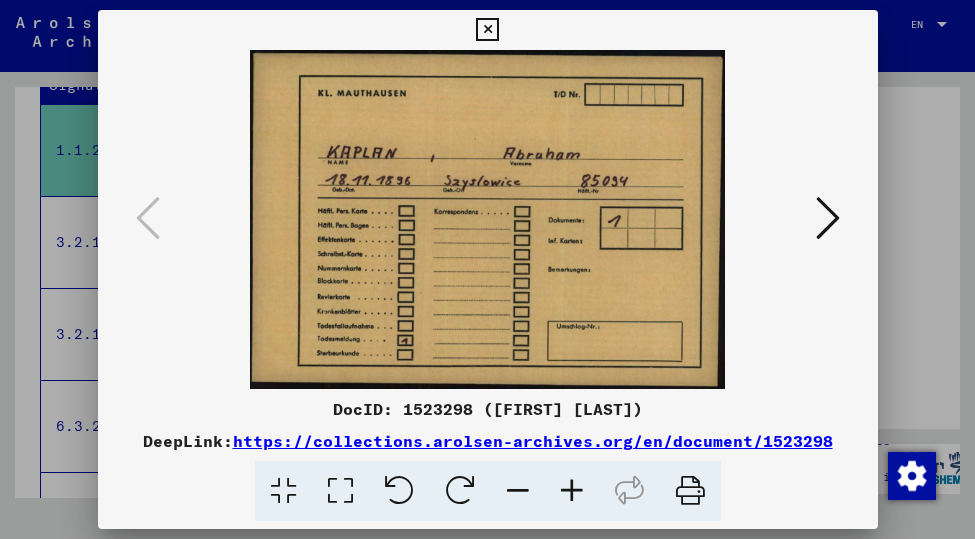 click at bounding box center [828, 218] 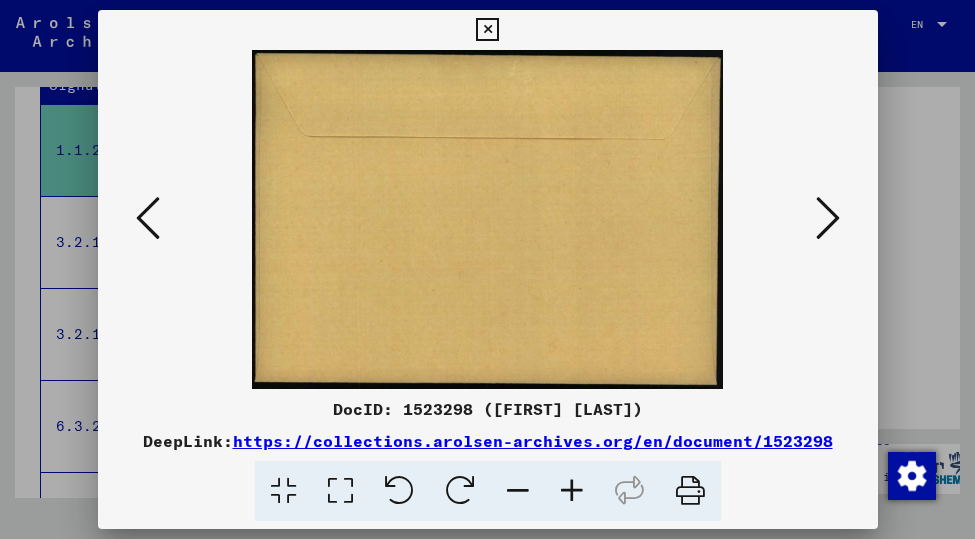 click at bounding box center [828, 218] 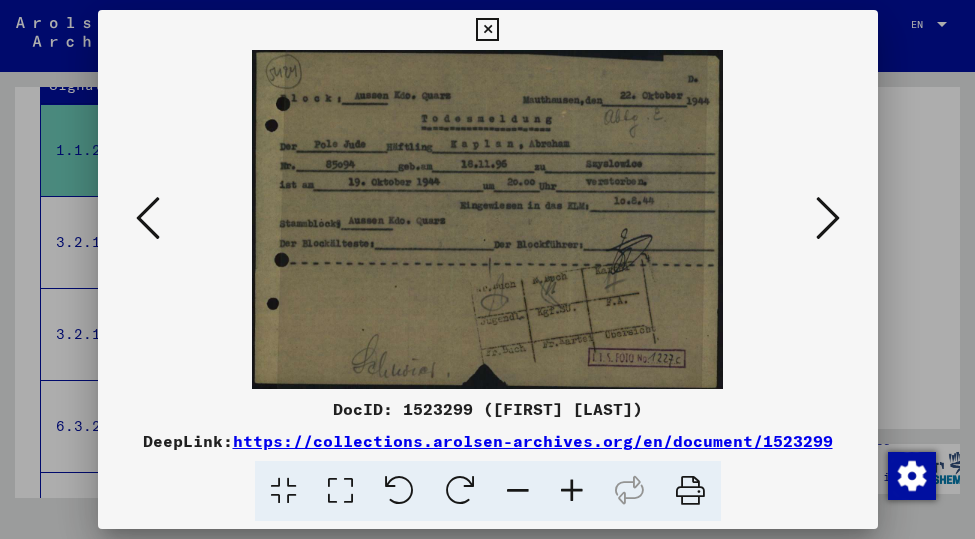 click at bounding box center (148, 218) 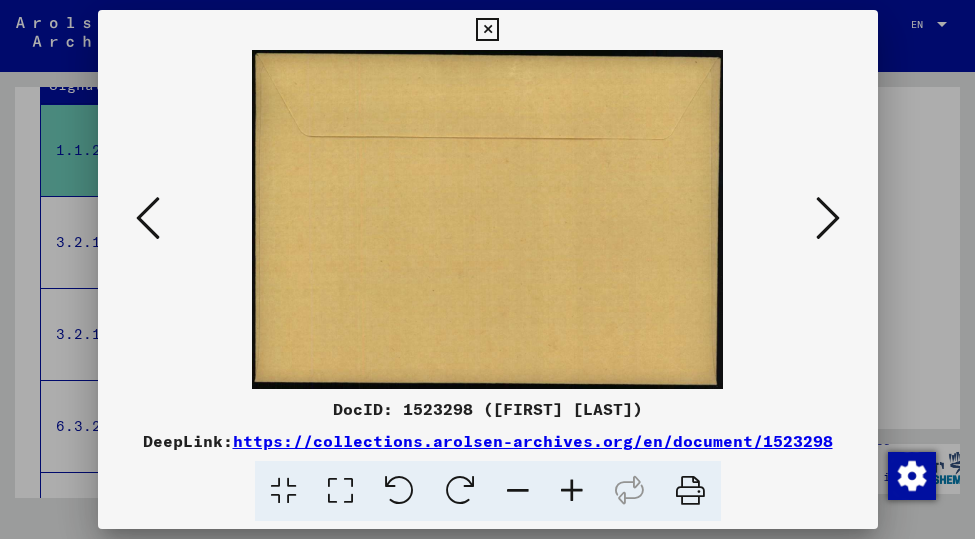 click at bounding box center [828, 218] 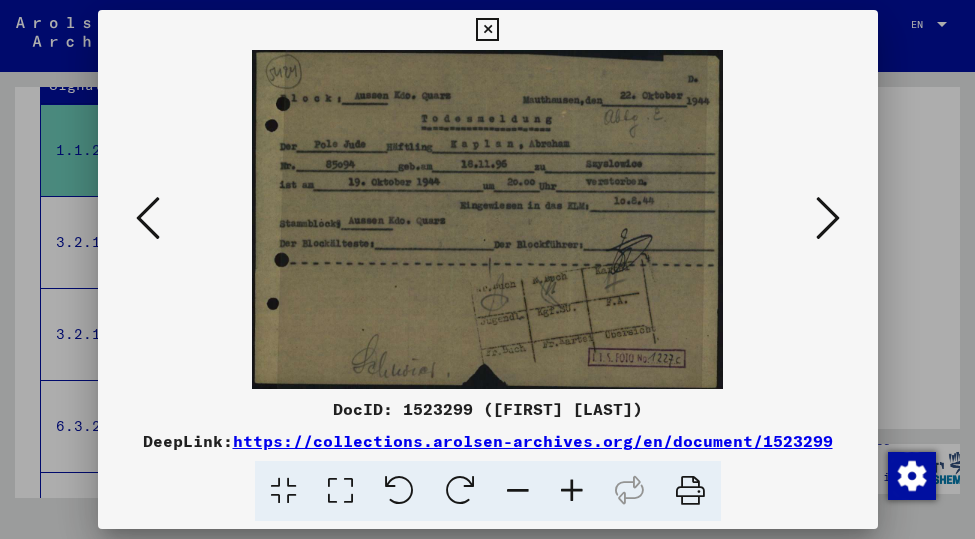 click at bounding box center [828, 218] 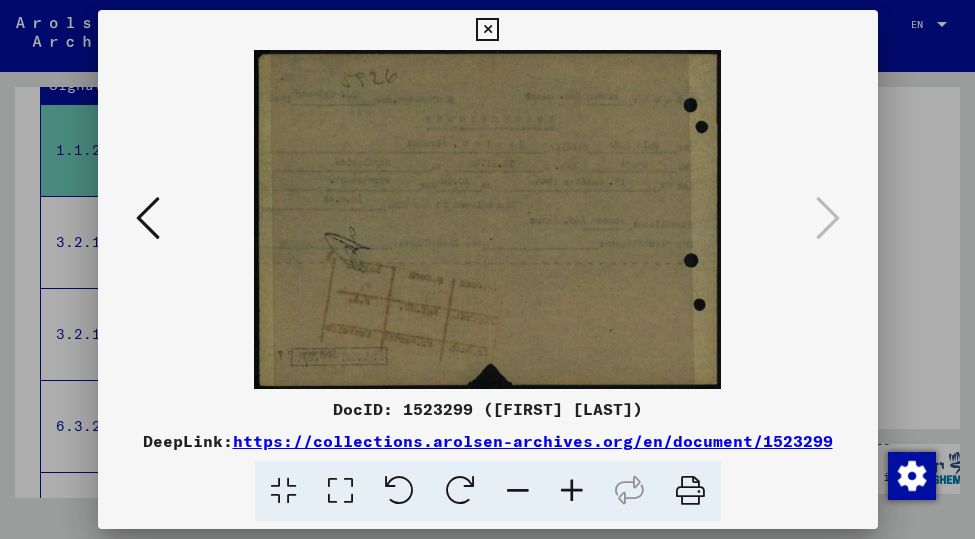 click at bounding box center (148, 218) 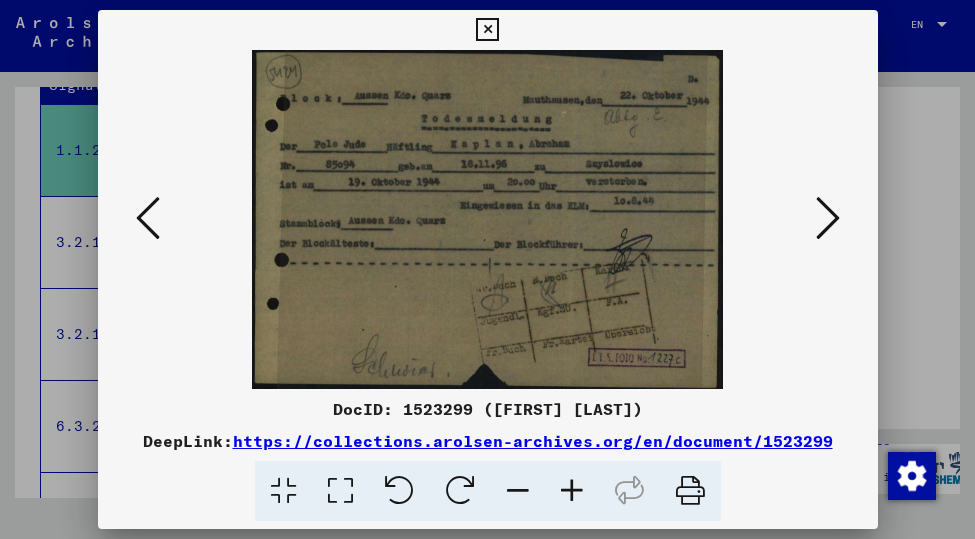 click at bounding box center [572, 491] 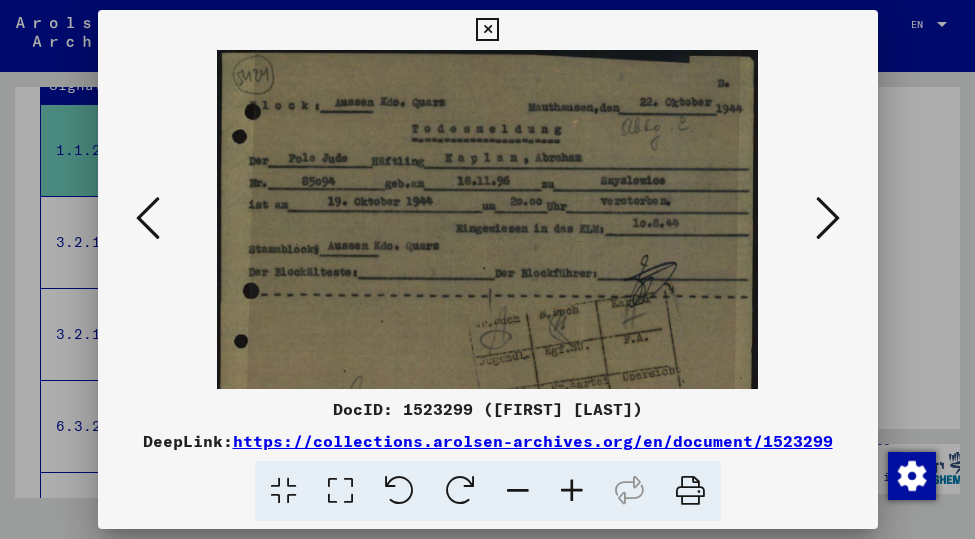 click at bounding box center (572, 491) 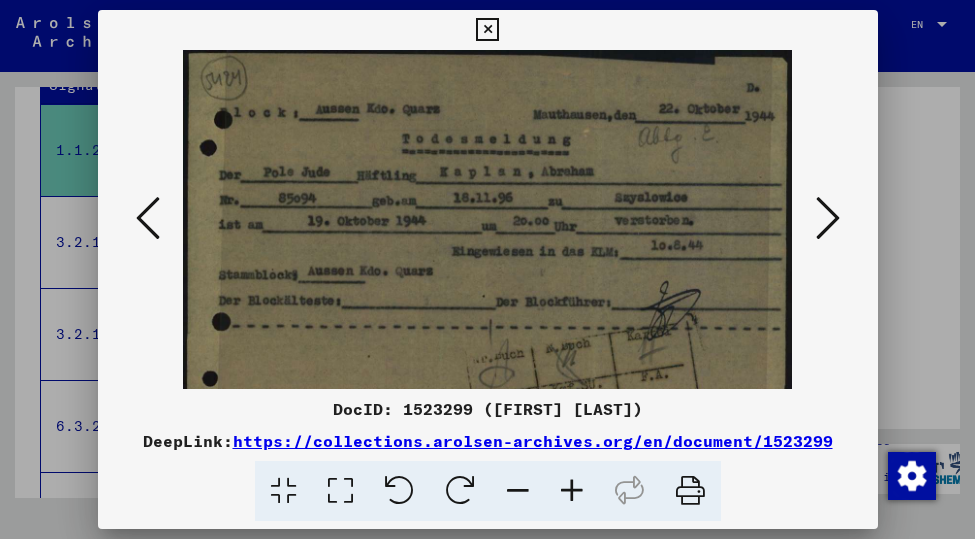 click at bounding box center (518, 491) 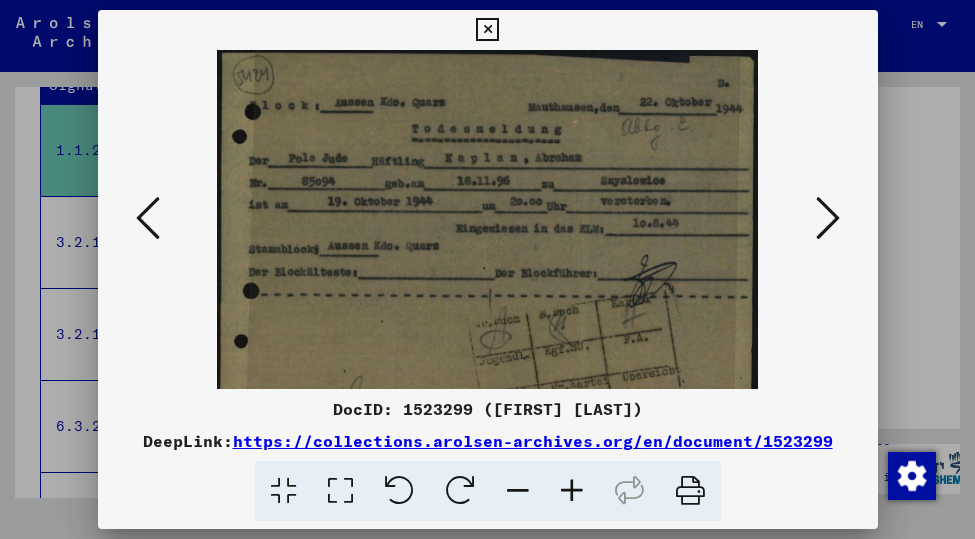 click at bounding box center [572, 491] 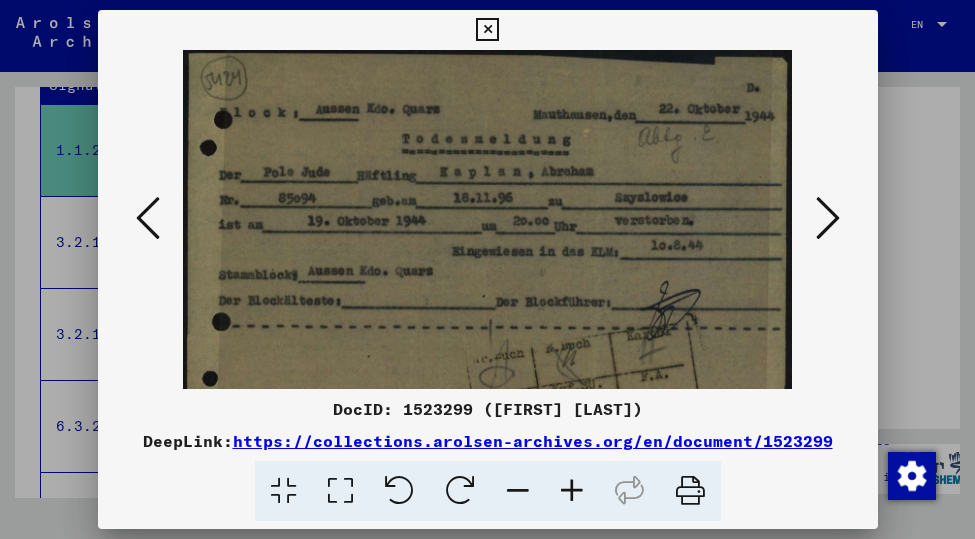 click at bounding box center [518, 491] 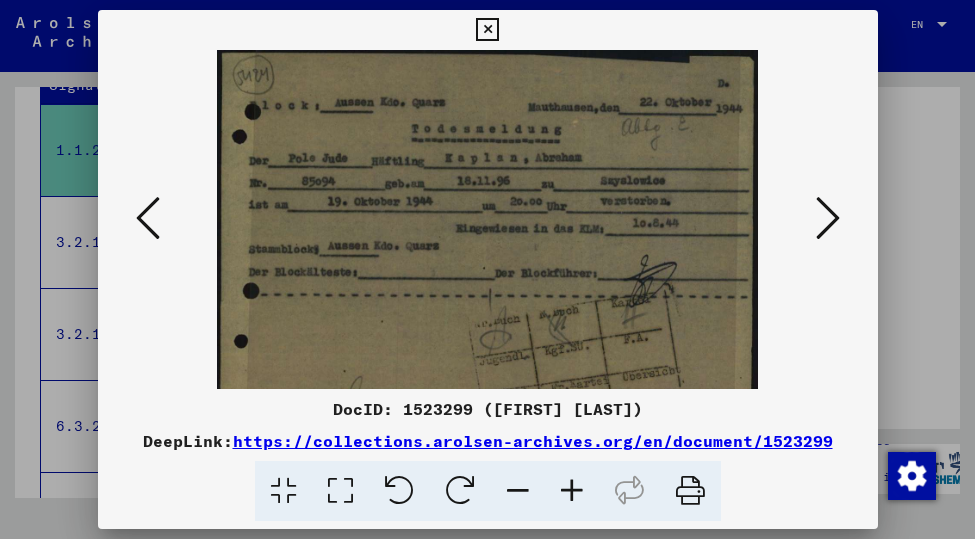 click at bounding box center (572, 491) 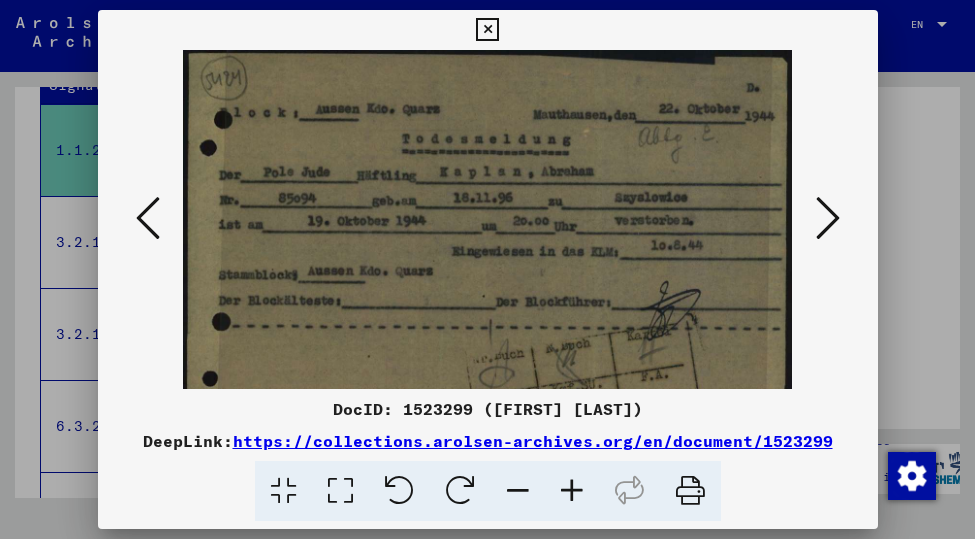 click at bounding box center [518, 491] 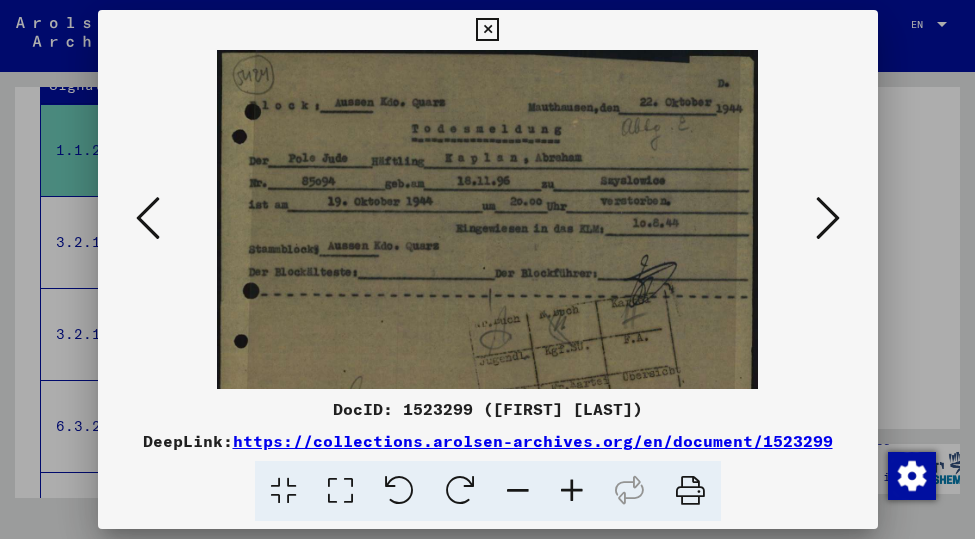 click at bounding box center [148, 218] 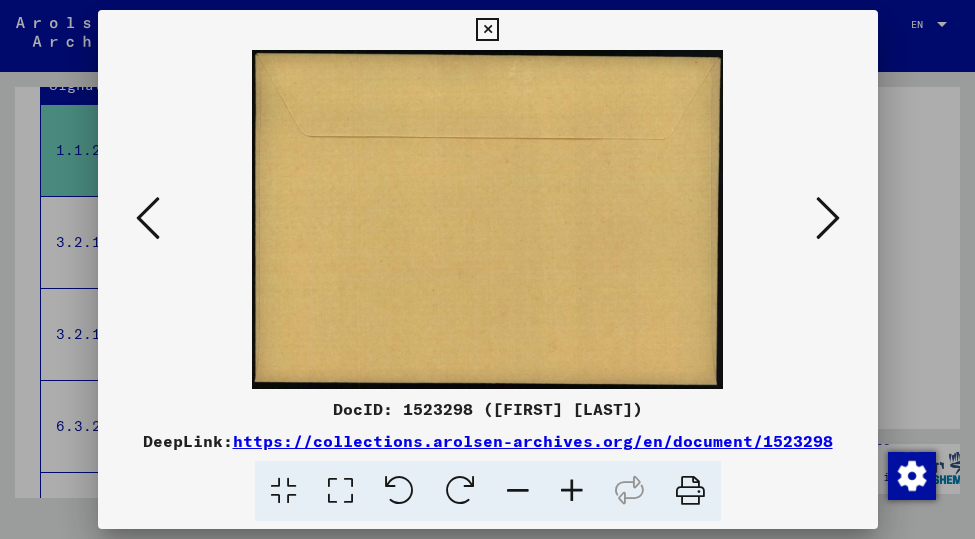 click at bounding box center [148, 218] 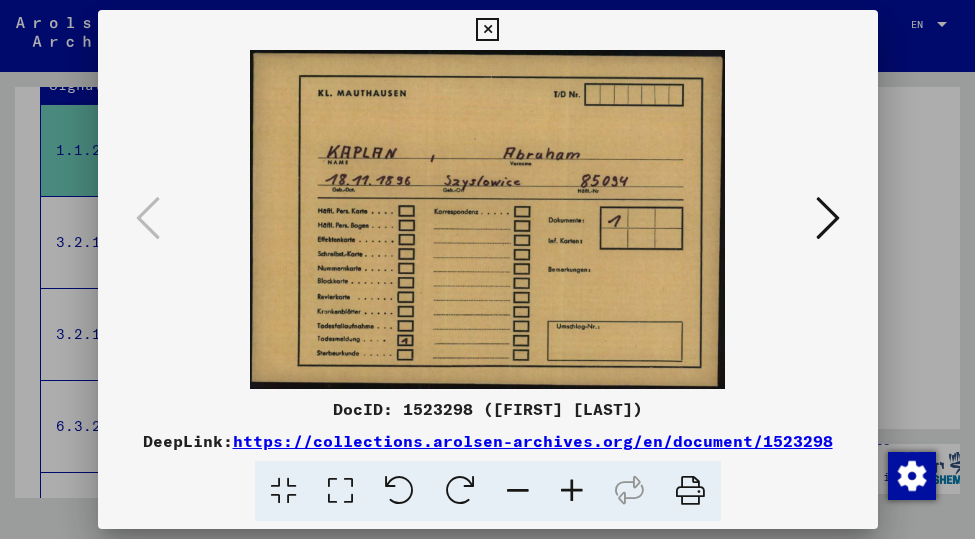click at bounding box center [572, 491] 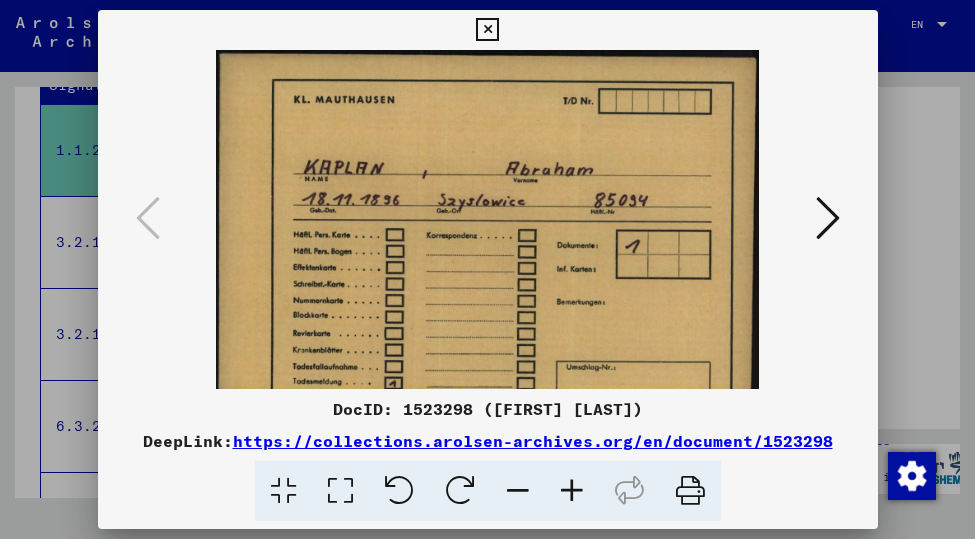 click at bounding box center [572, 491] 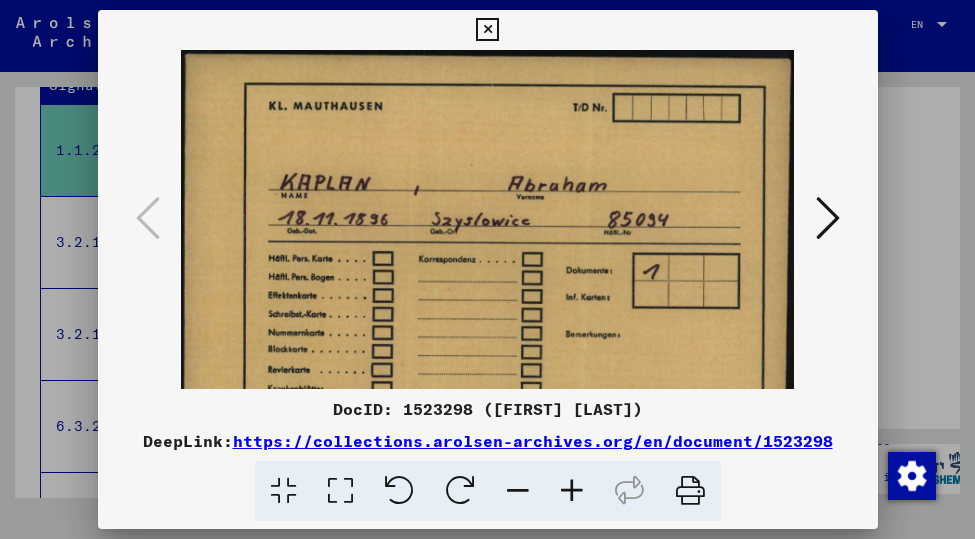 click at bounding box center [572, 491] 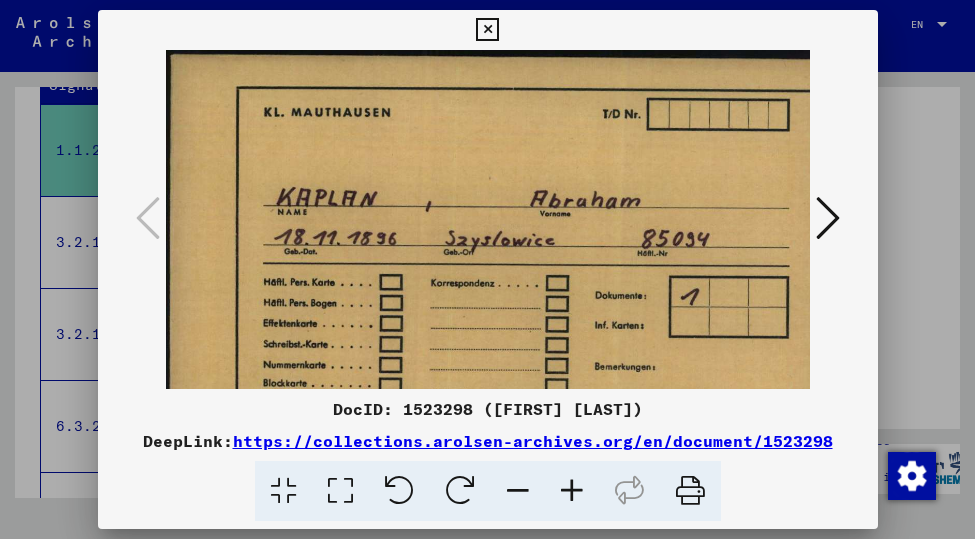 click at bounding box center [572, 491] 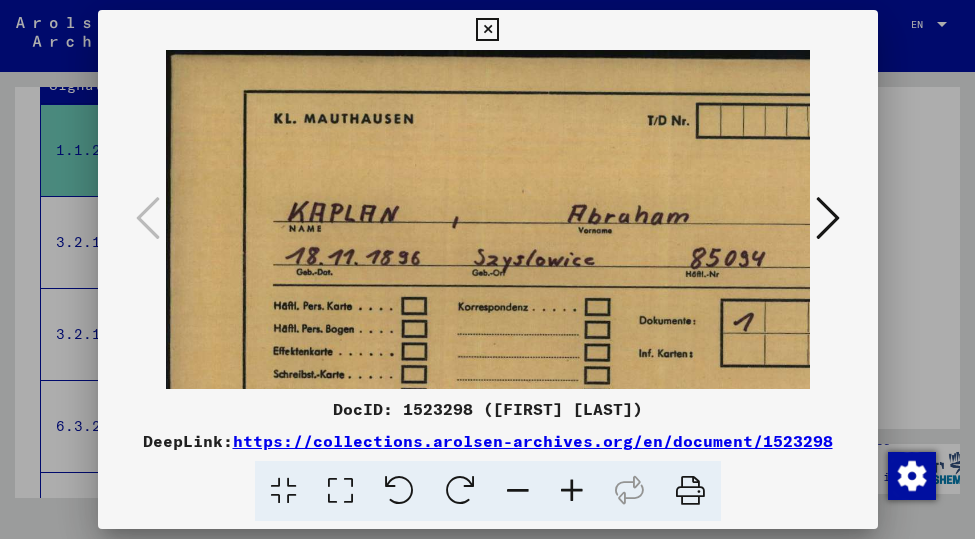 click at bounding box center (572, 491) 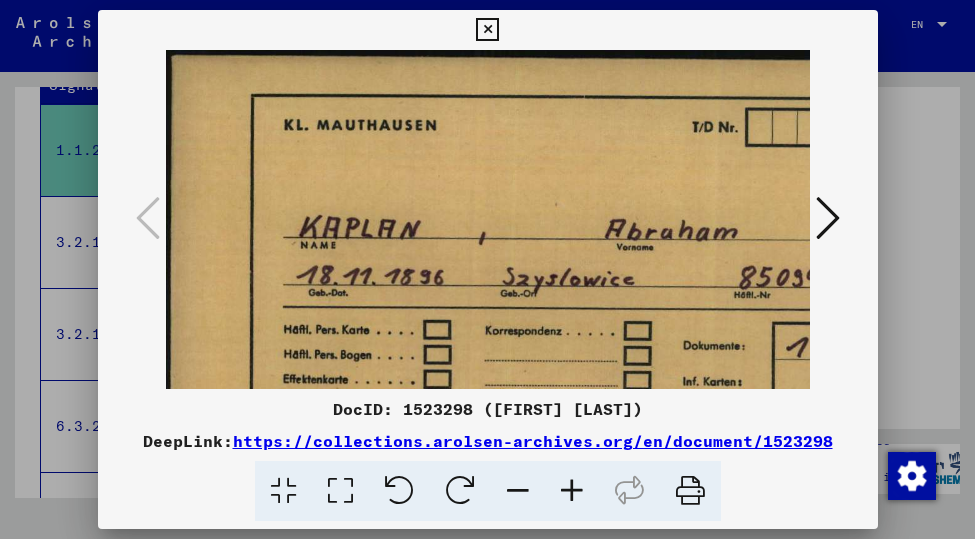 click at bounding box center (518, 491) 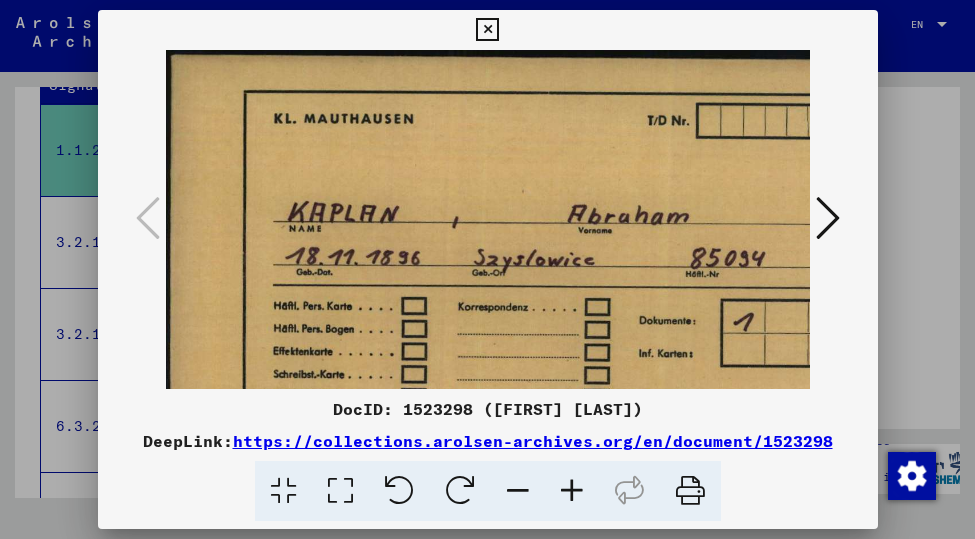 click at bounding box center (518, 491) 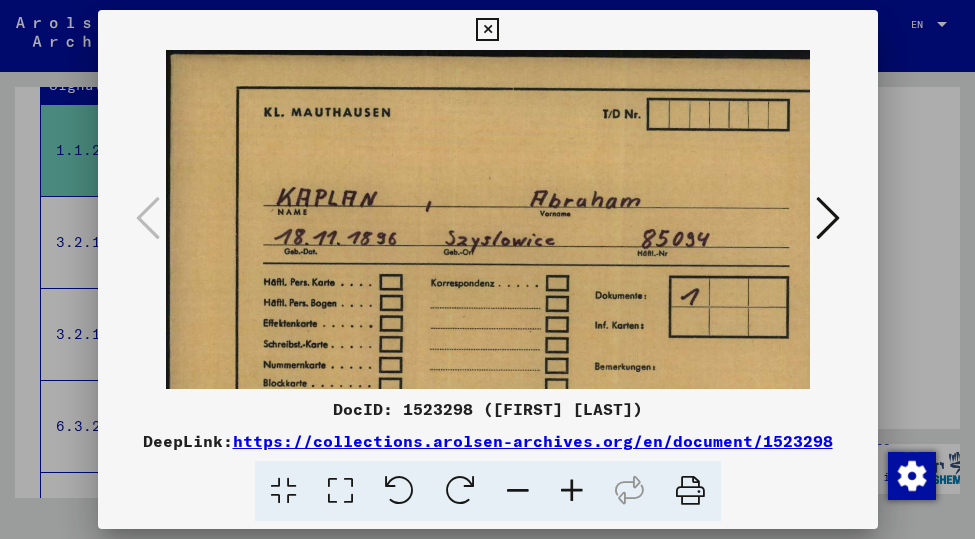 click at bounding box center [518, 491] 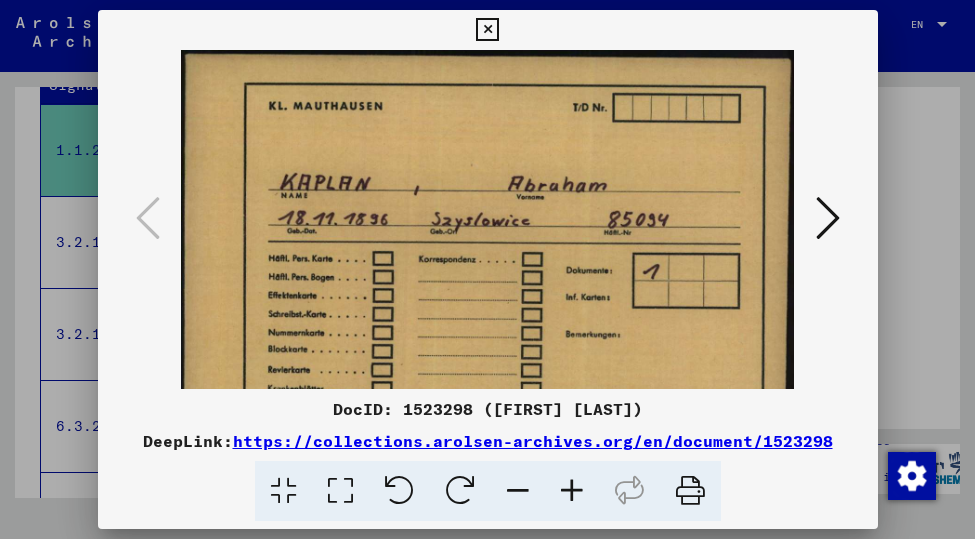 click at bounding box center (518, 491) 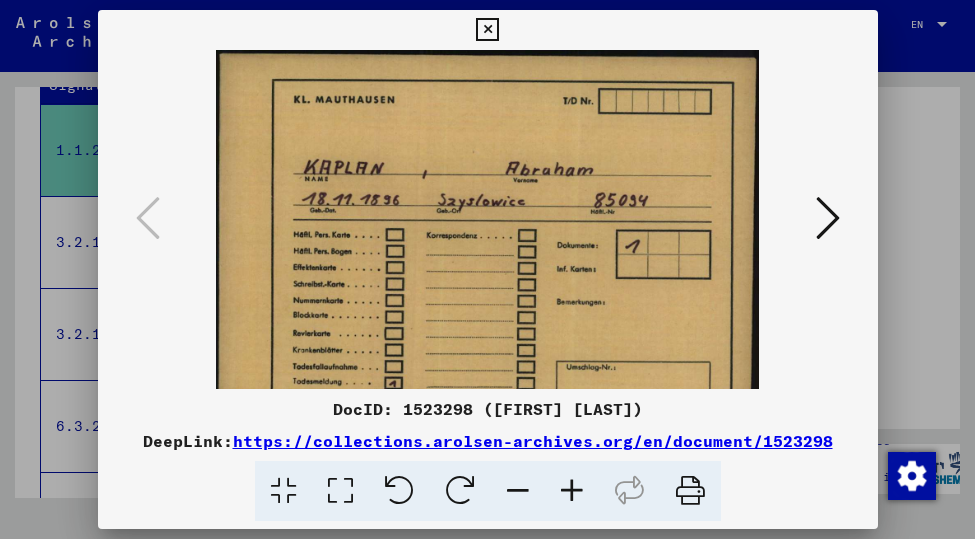 click at bounding box center [518, 491] 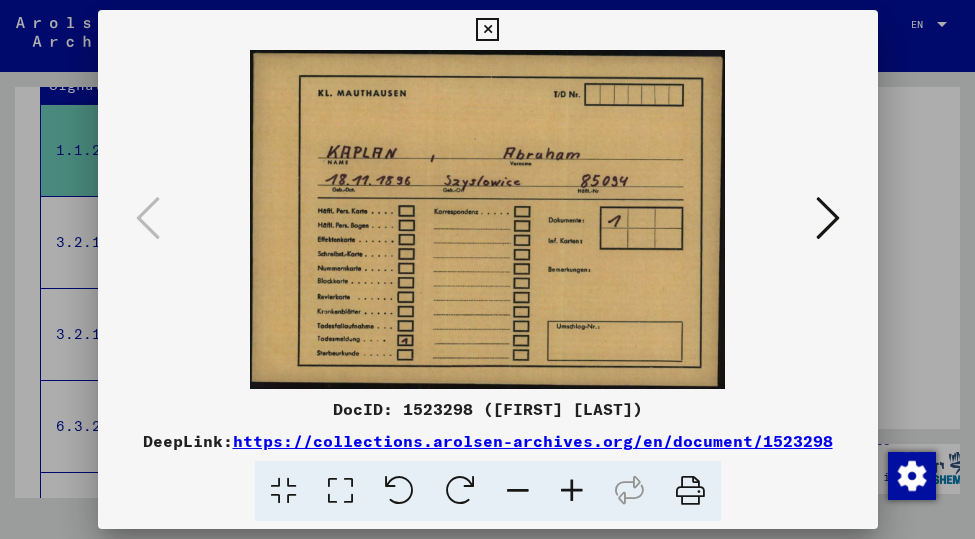 click at bounding box center [518, 491] 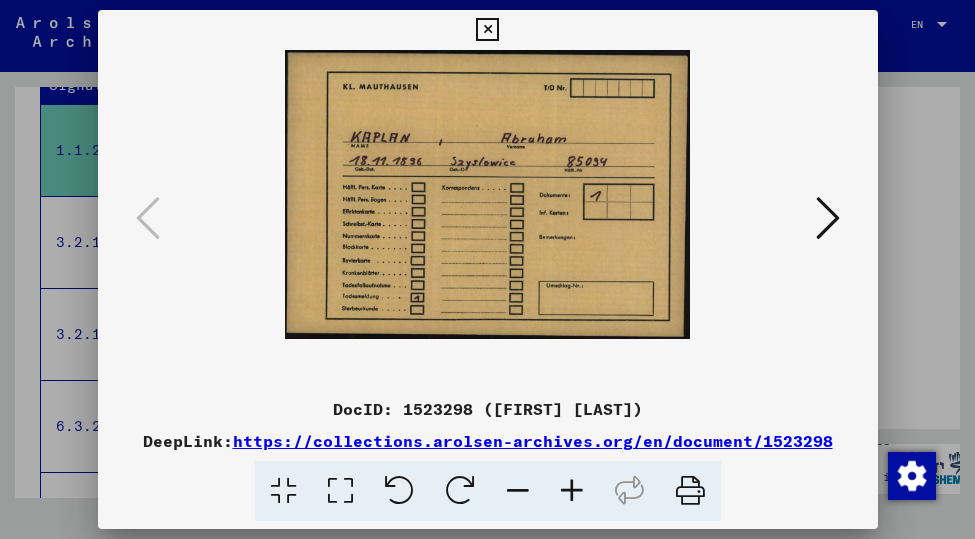 click at bounding box center [572, 491] 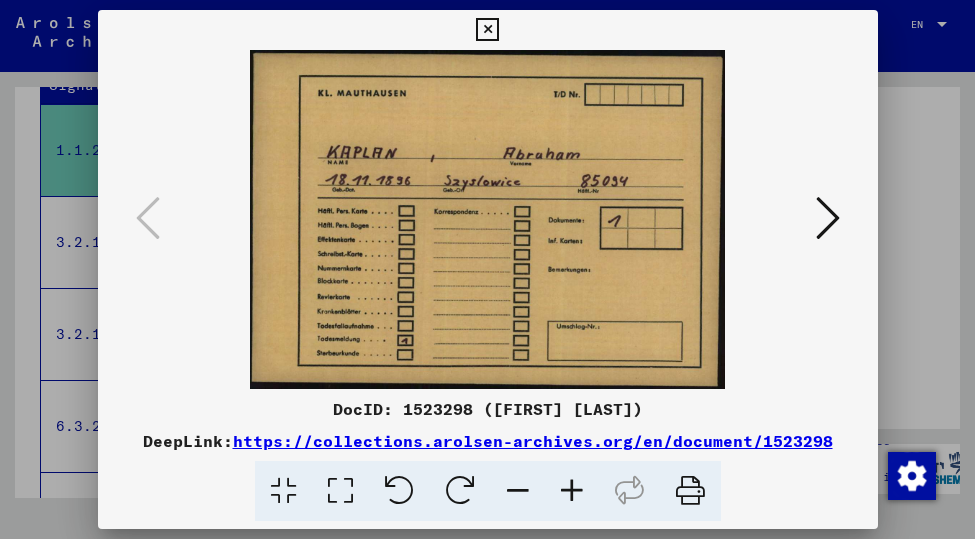 click at bounding box center [572, 491] 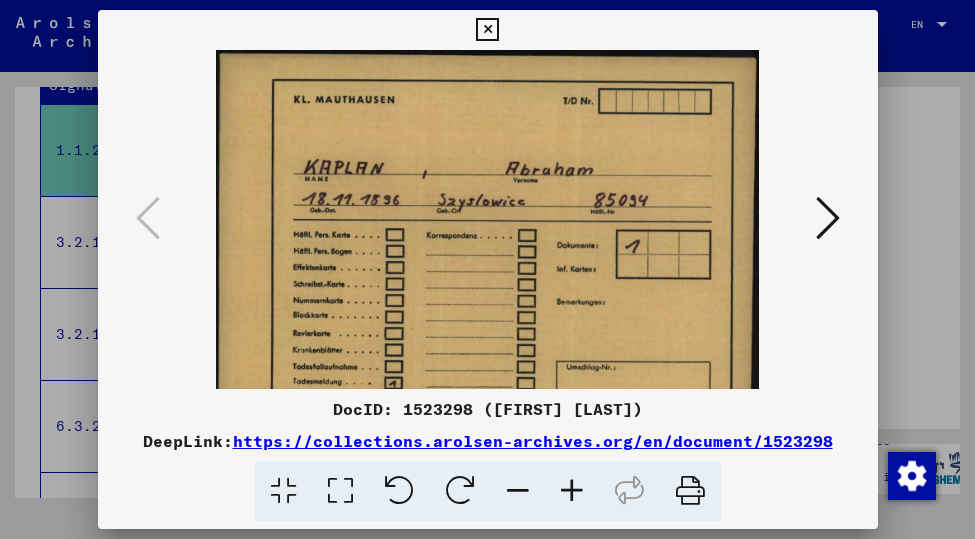click at bounding box center (828, 218) 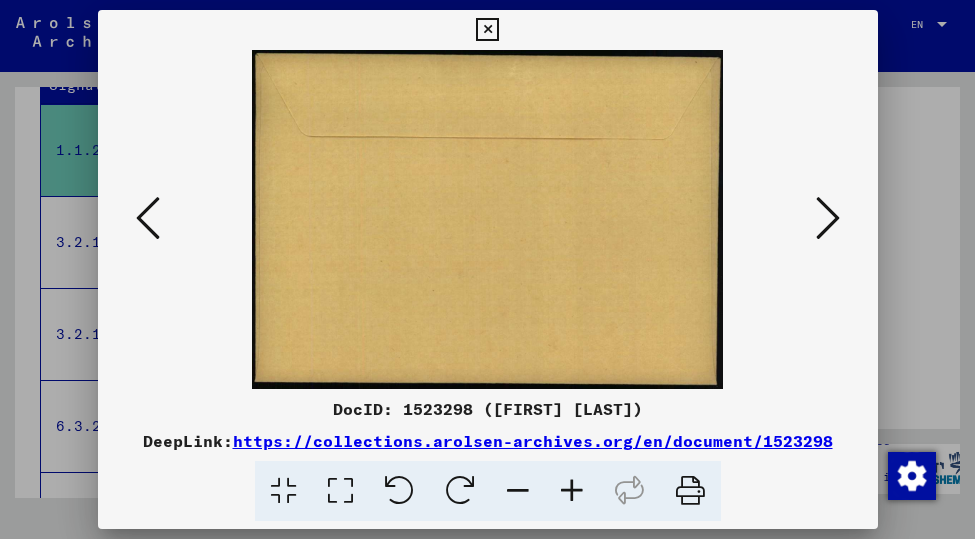 click at bounding box center [828, 218] 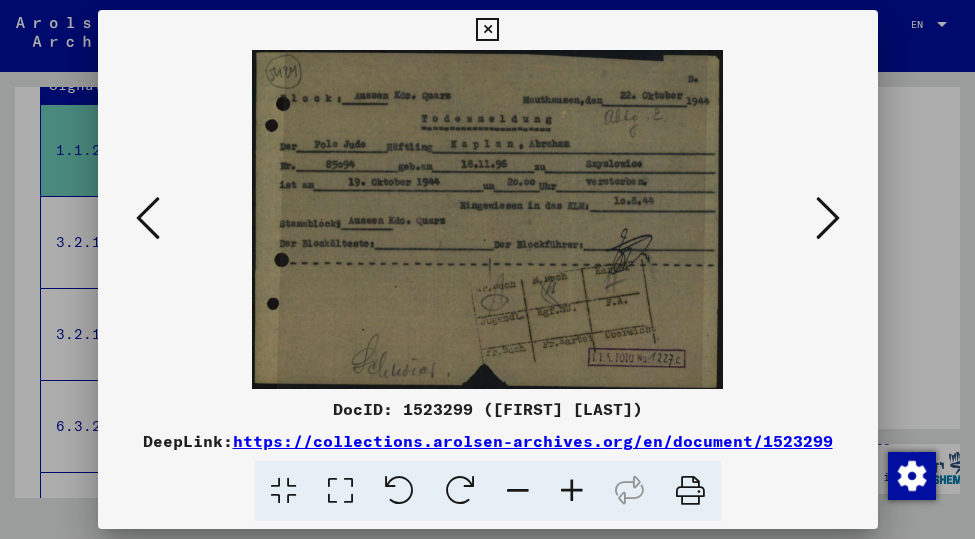 click on "https://collections.arolsen-archives.org/en/document/1523299" at bounding box center (533, 441) 